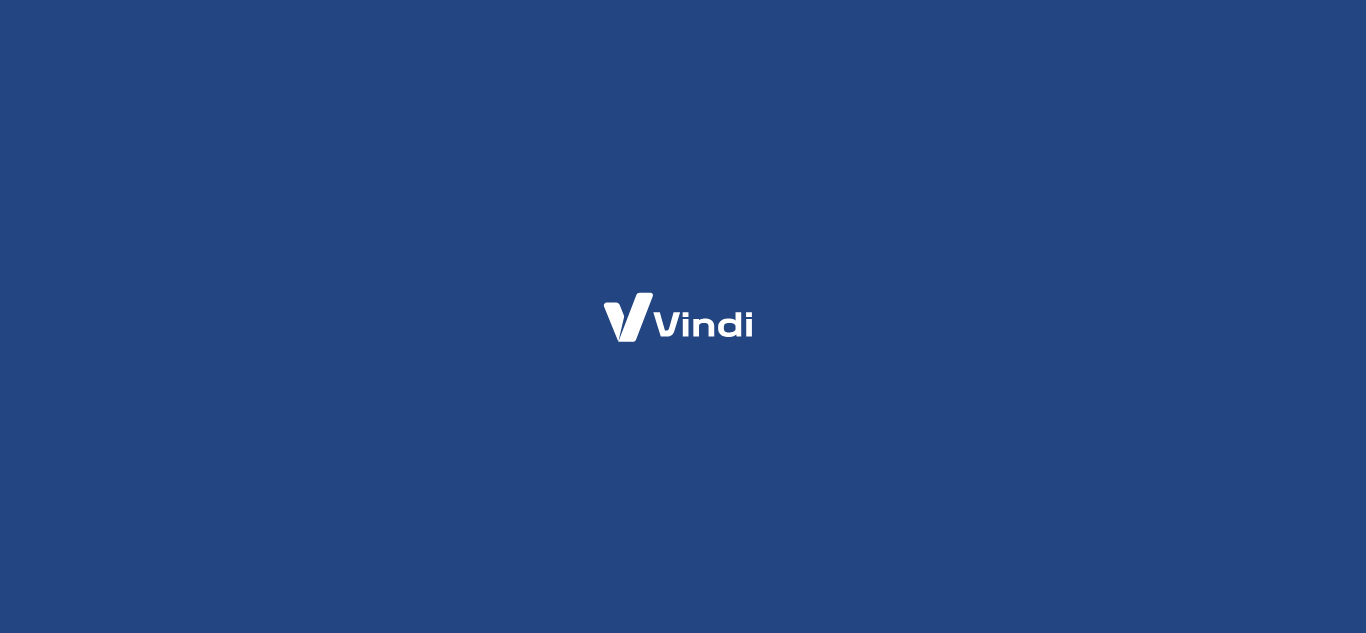 scroll, scrollTop: 0, scrollLeft: 0, axis: both 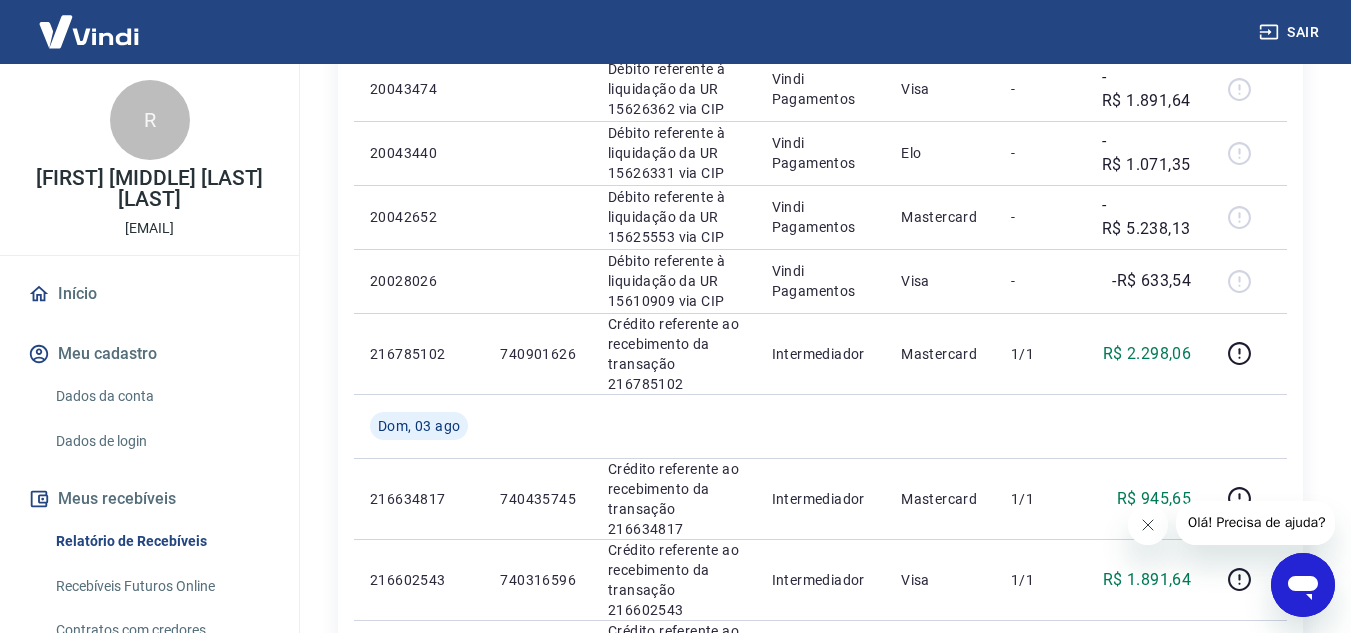 click at bounding box center [1147, 525] 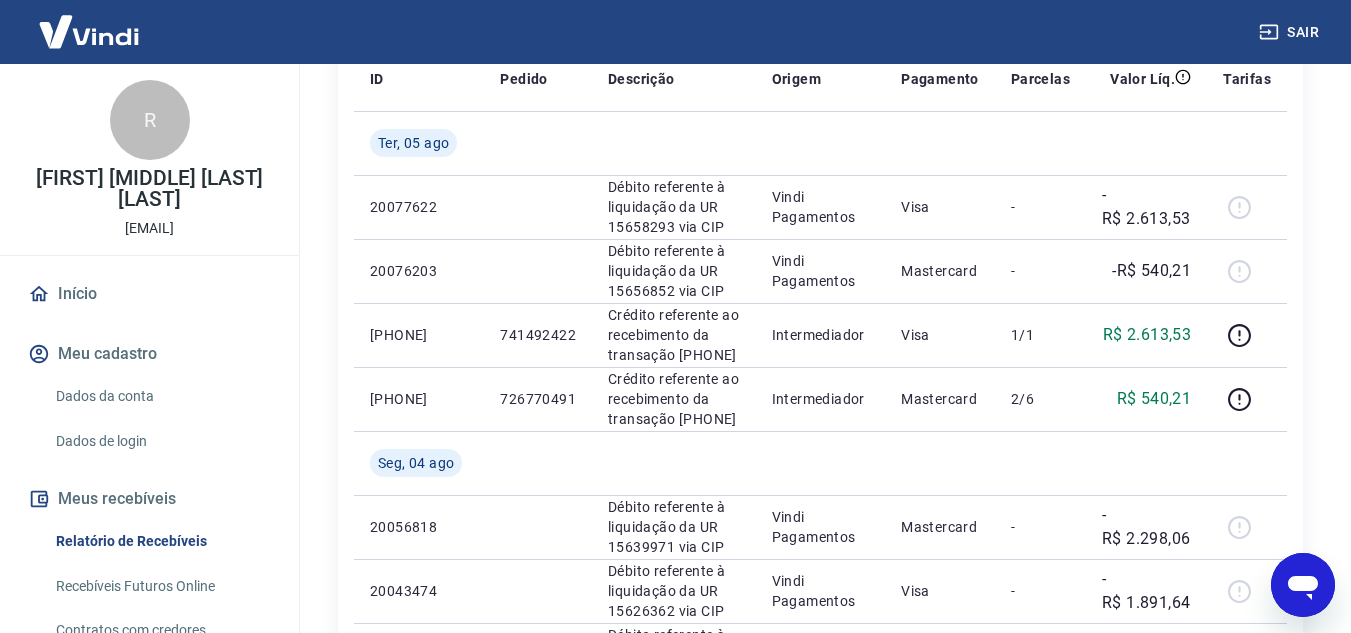 scroll, scrollTop: 0, scrollLeft: 0, axis: both 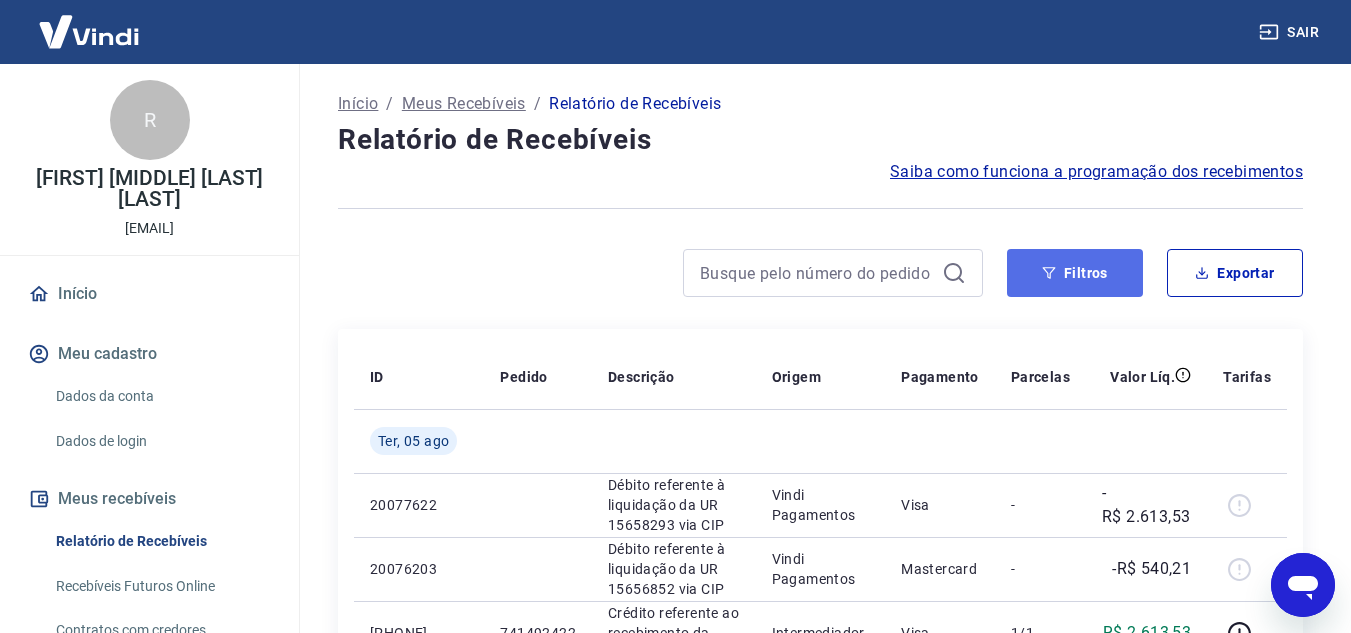 click on "Filtros" at bounding box center (1075, 273) 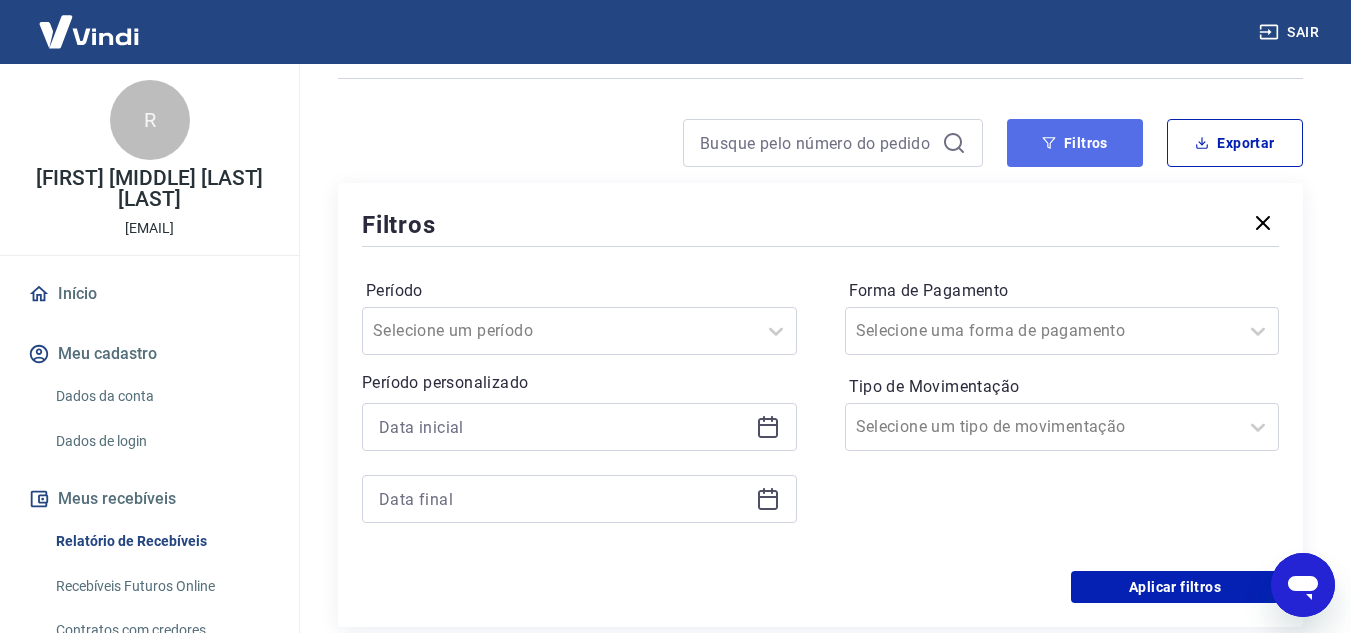 scroll, scrollTop: 300, scrollLeft: 0, axis: vertical 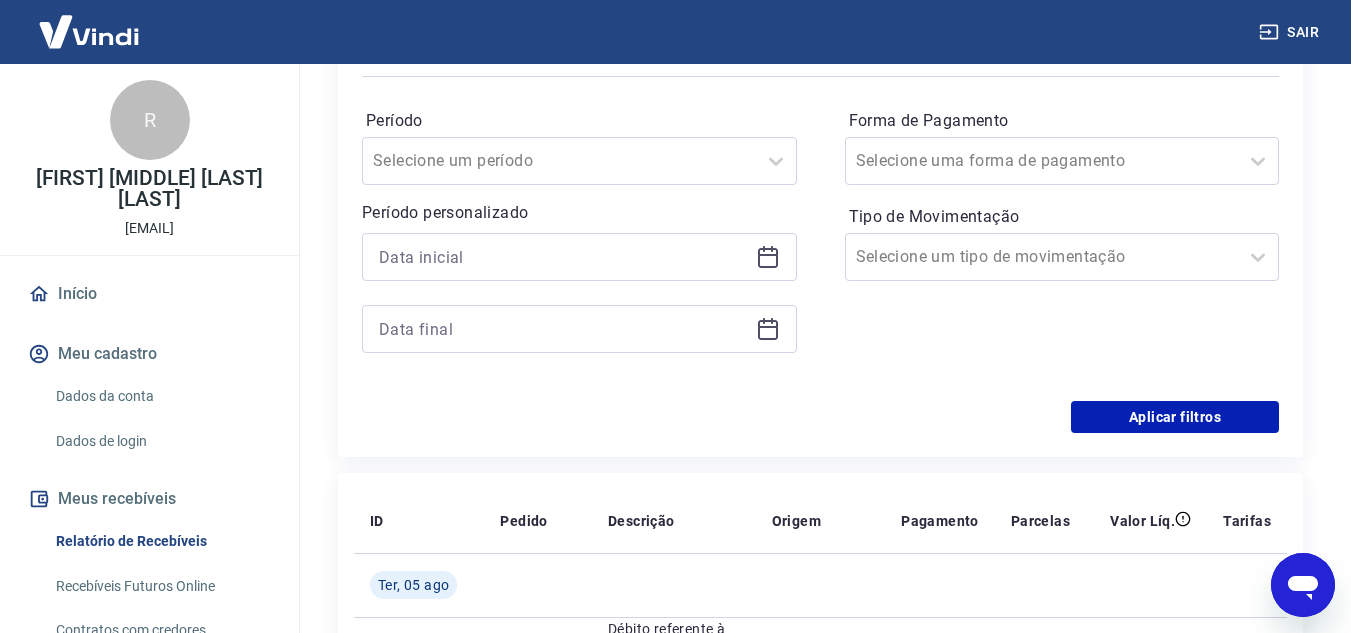 click 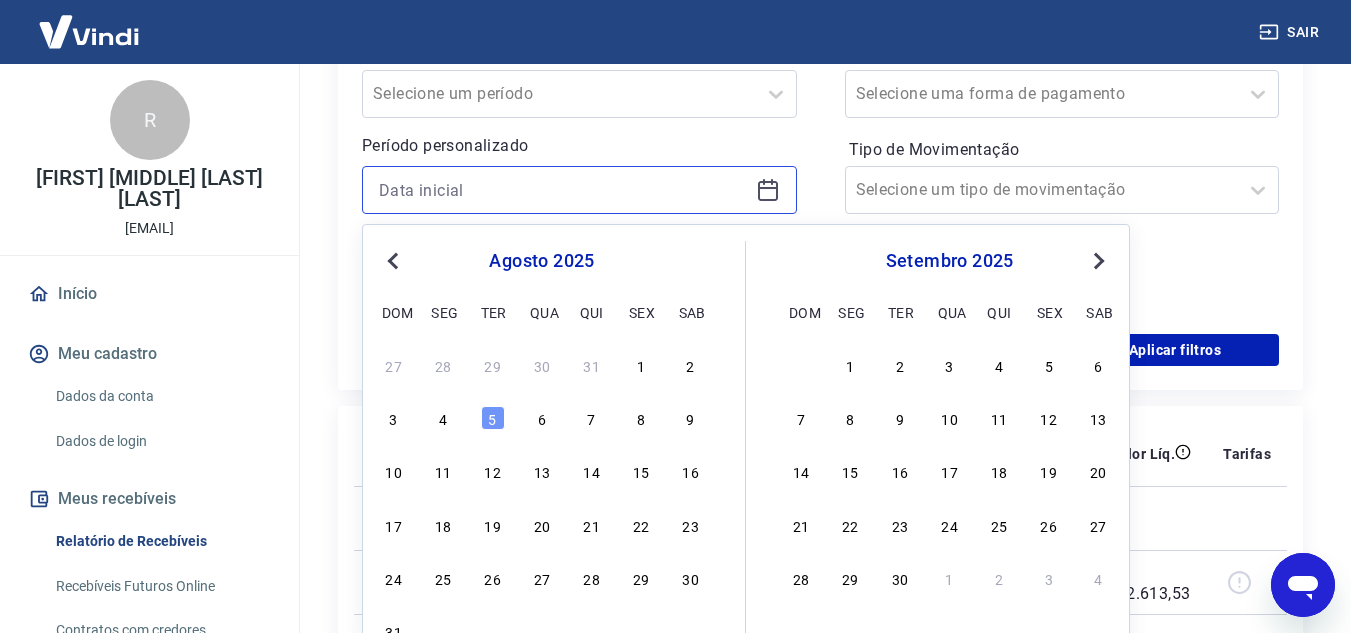 scroll, scrollTop: 400, scrollLeft: 0, axis: vertical 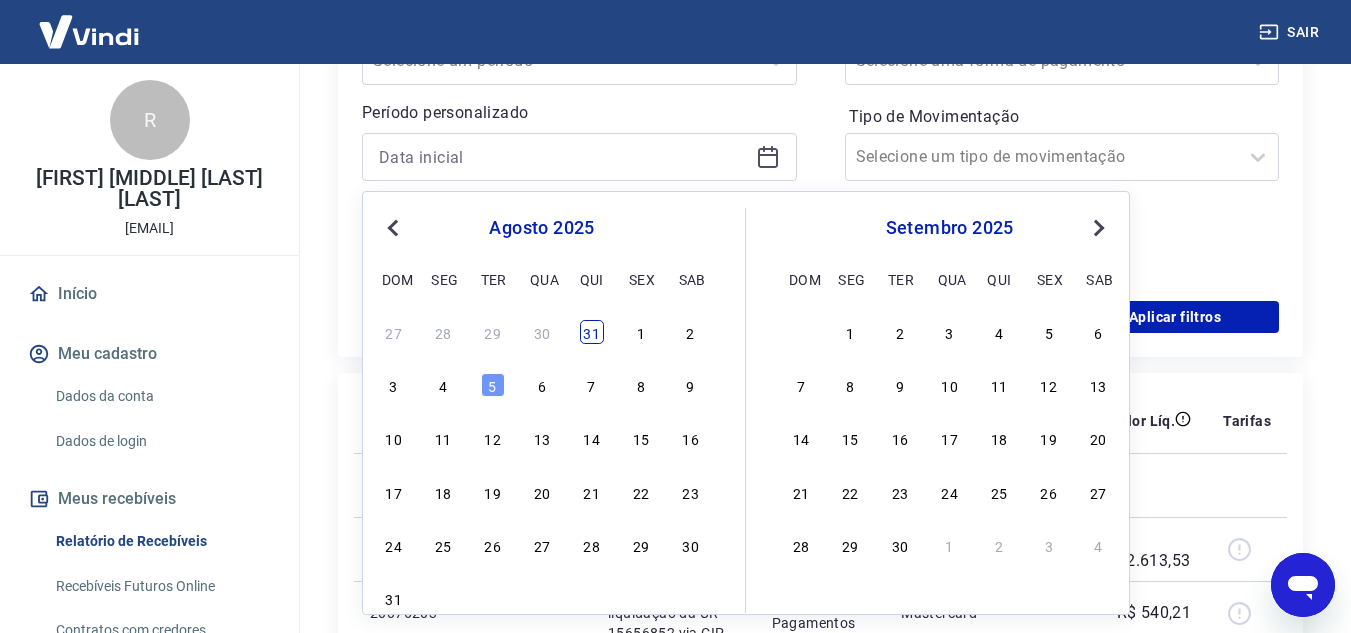 click on "31" at bounding box center [592, 332] 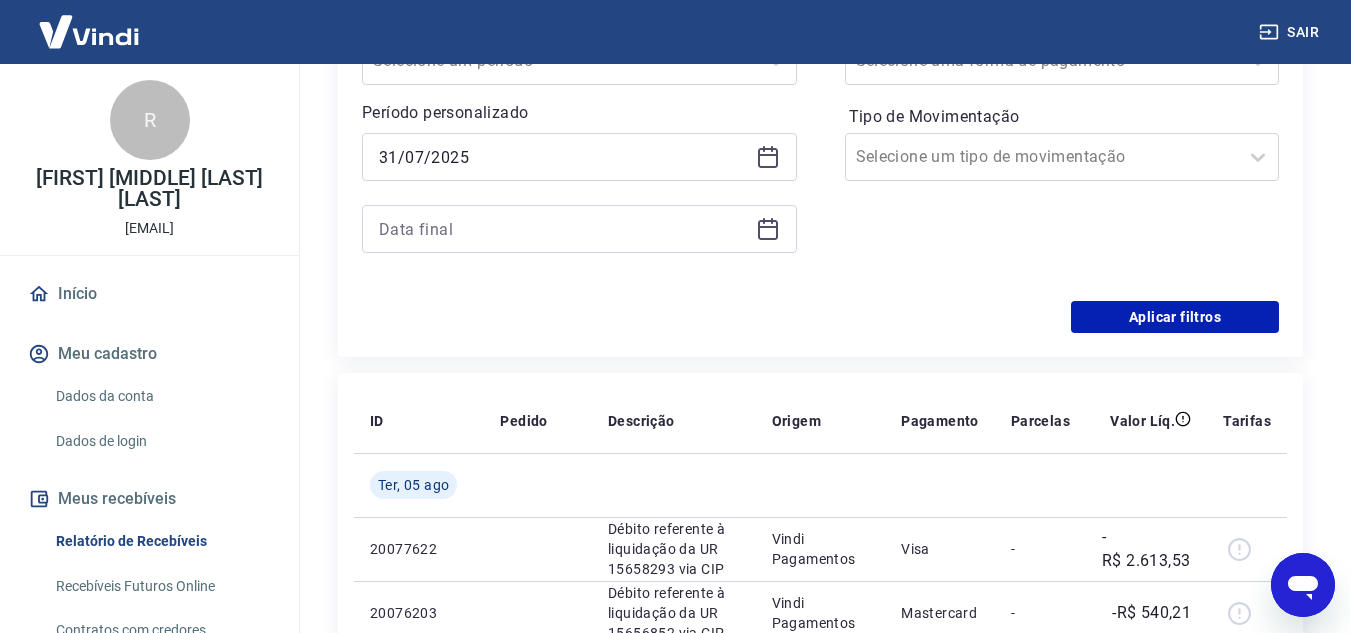 click 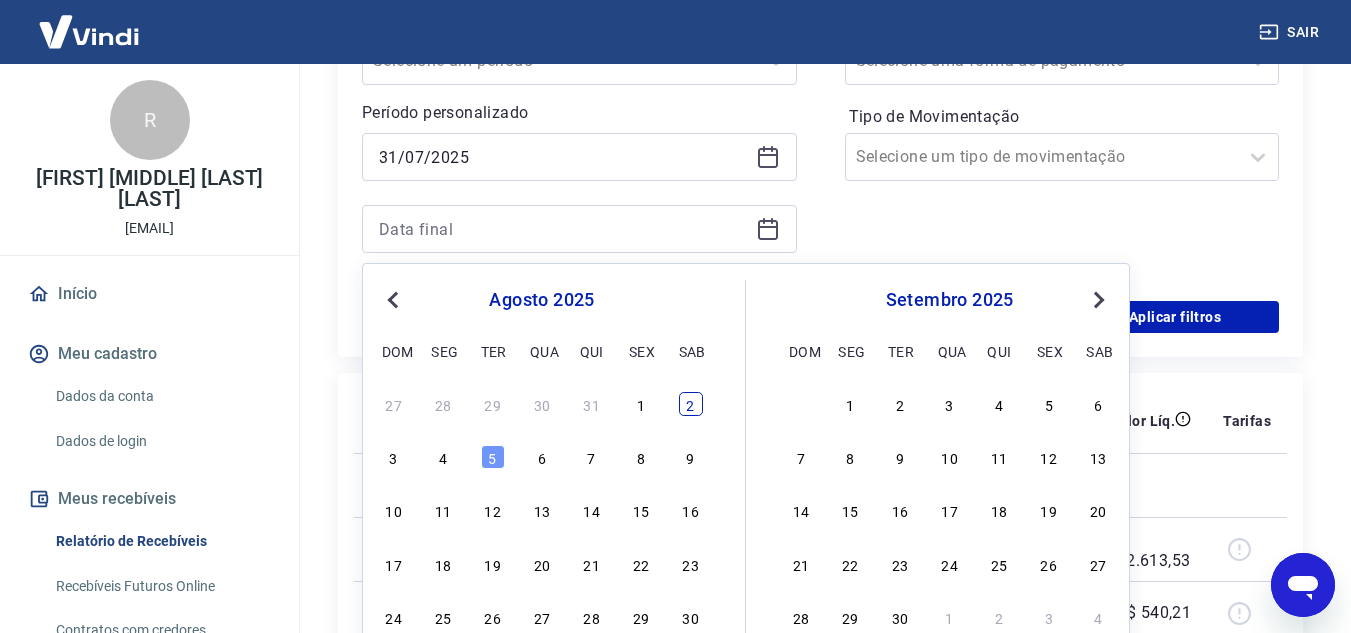 click on "2" at bounding box center (691, 404) 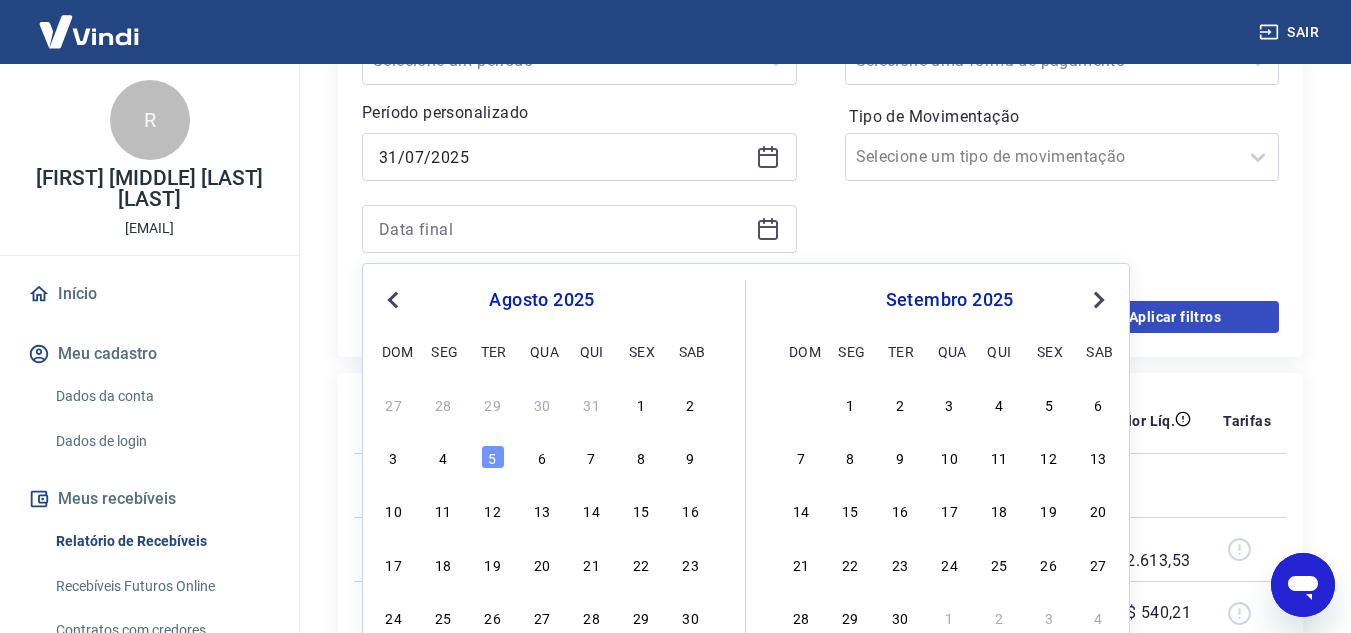 type on "02/08/2025" 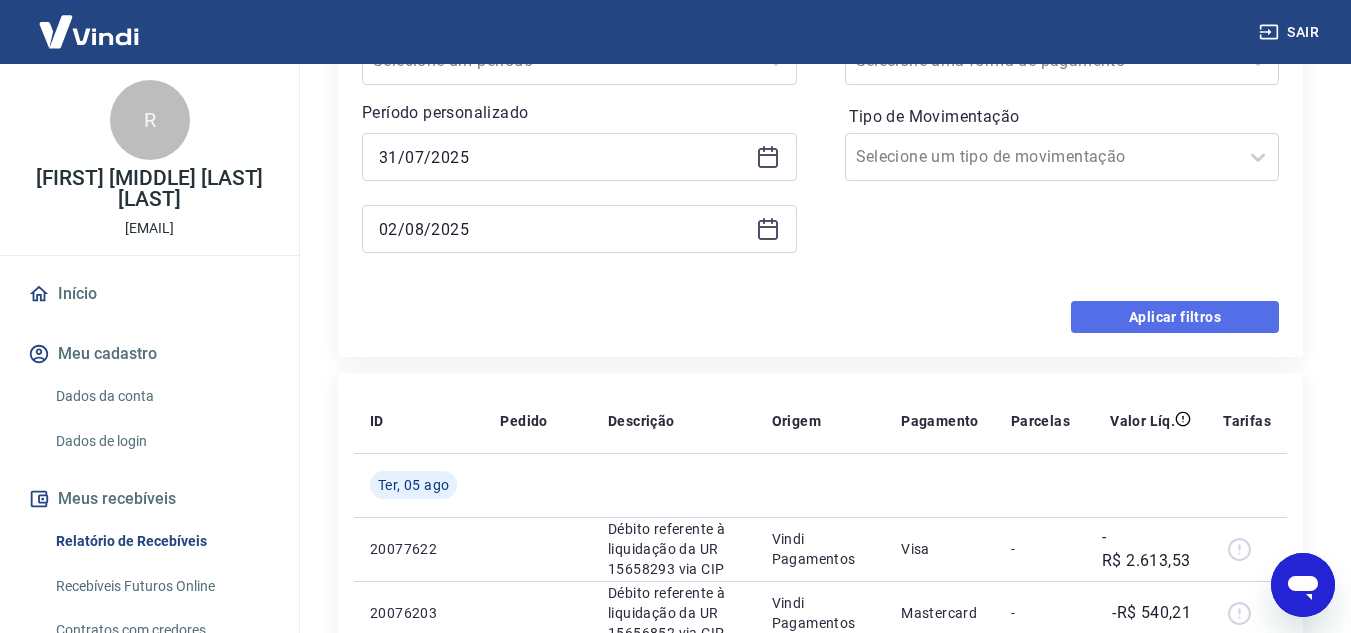click on "Aplicar filtros" at bounding box center [1175, 317] 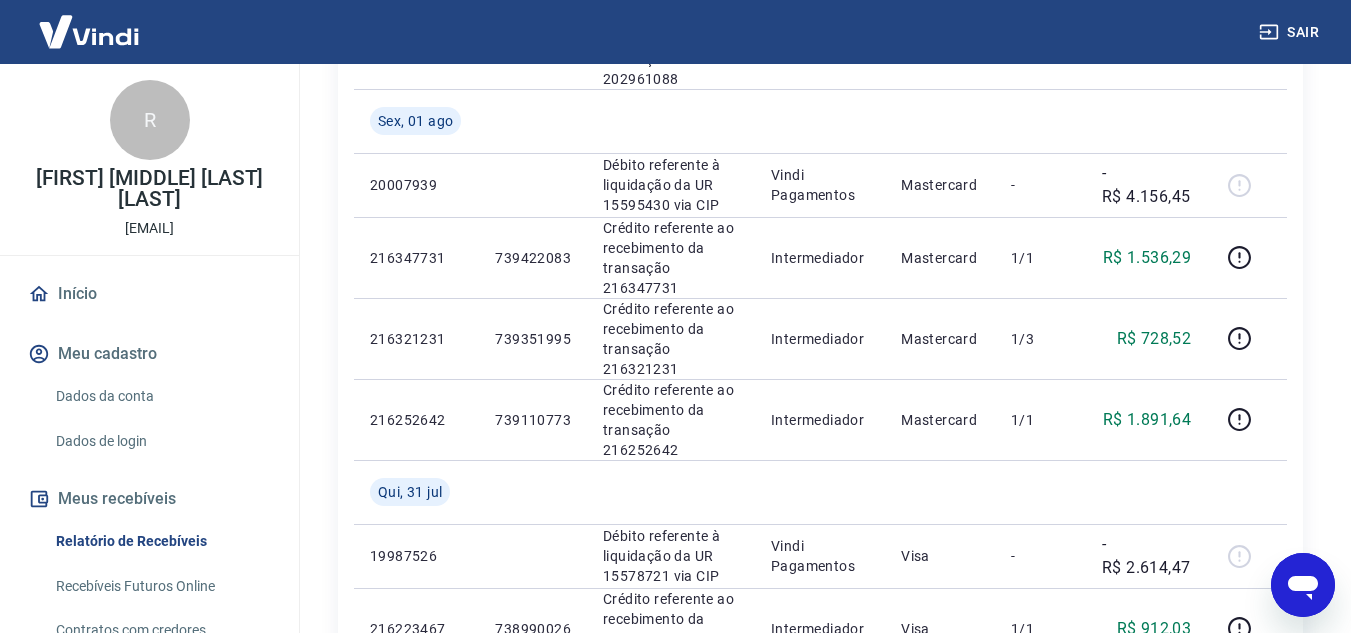 scroll, scrollTop: 500, scrollLeft: 0, axis: vertical 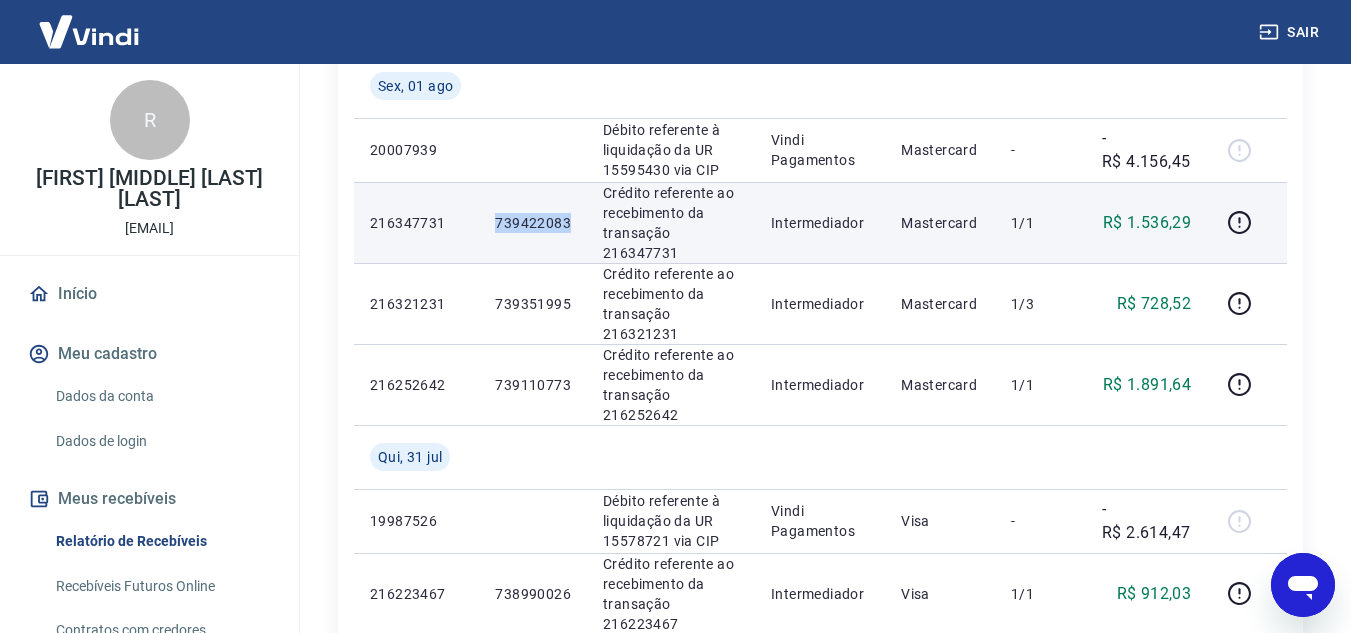 drag, startPoint x: 499, startPoint y: 220, endPoint x: 569, endPoint y: 222, distance: 70.028564 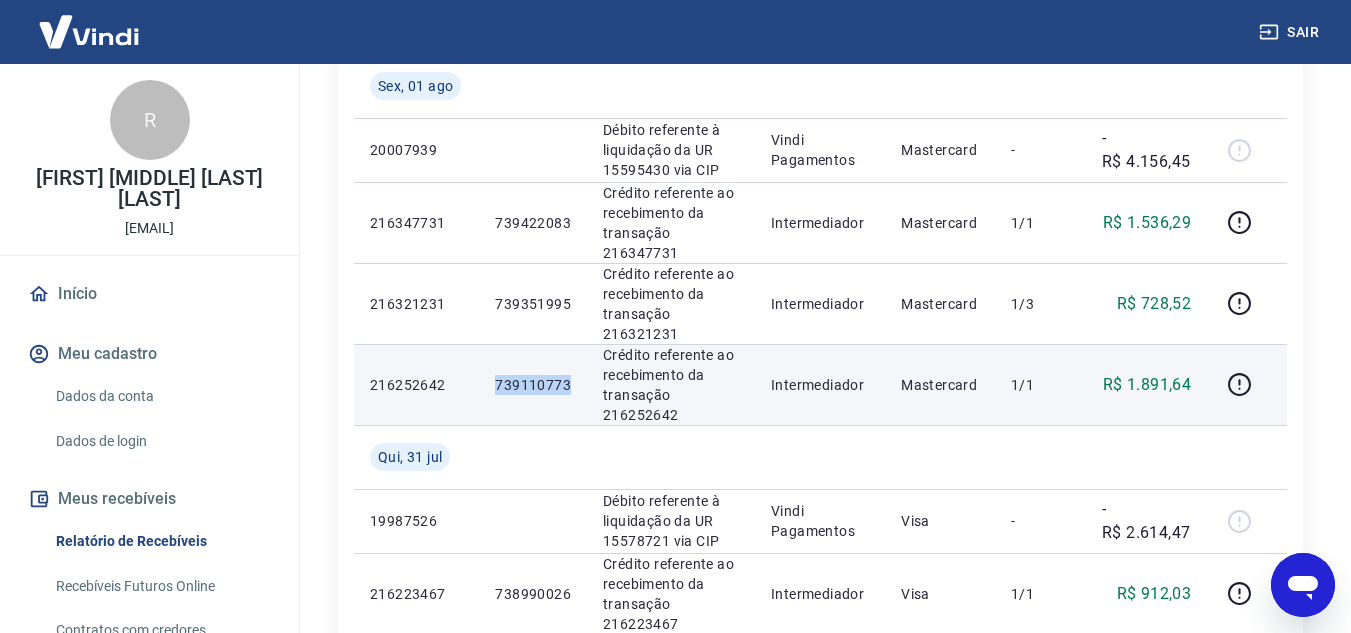 drag, startPoint x: 492, startPoint y: 382, endPoint x: 575, endPoint y: 382, distance: 83 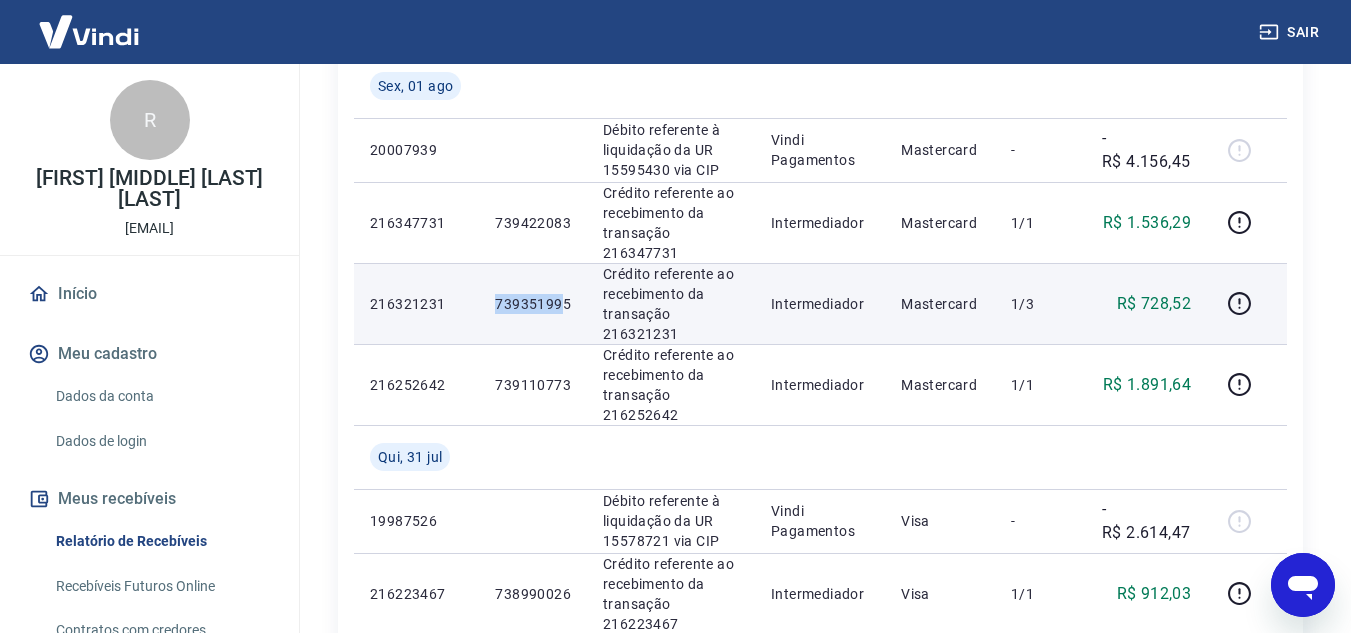 drag, startPoint x: 499, startPoint y: 300, endPoint x: 565, endPoint y: 298, distance: 66.0303 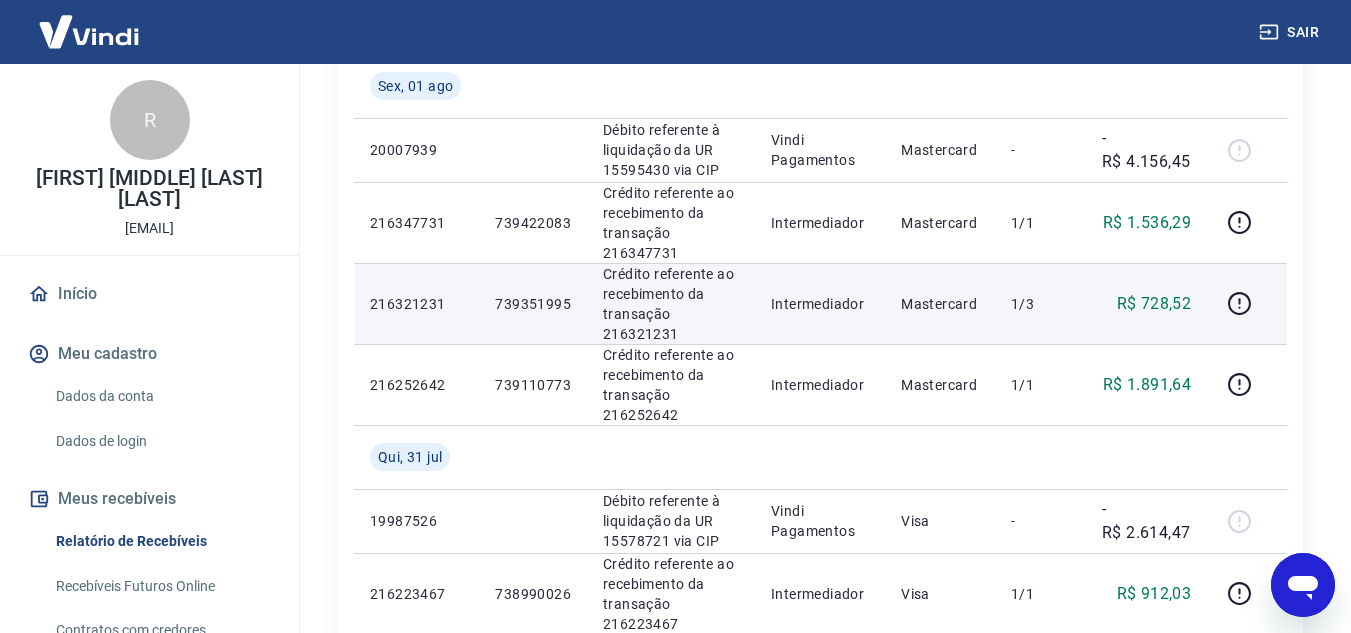 click on "739351995" at bounding box center [533, 303] 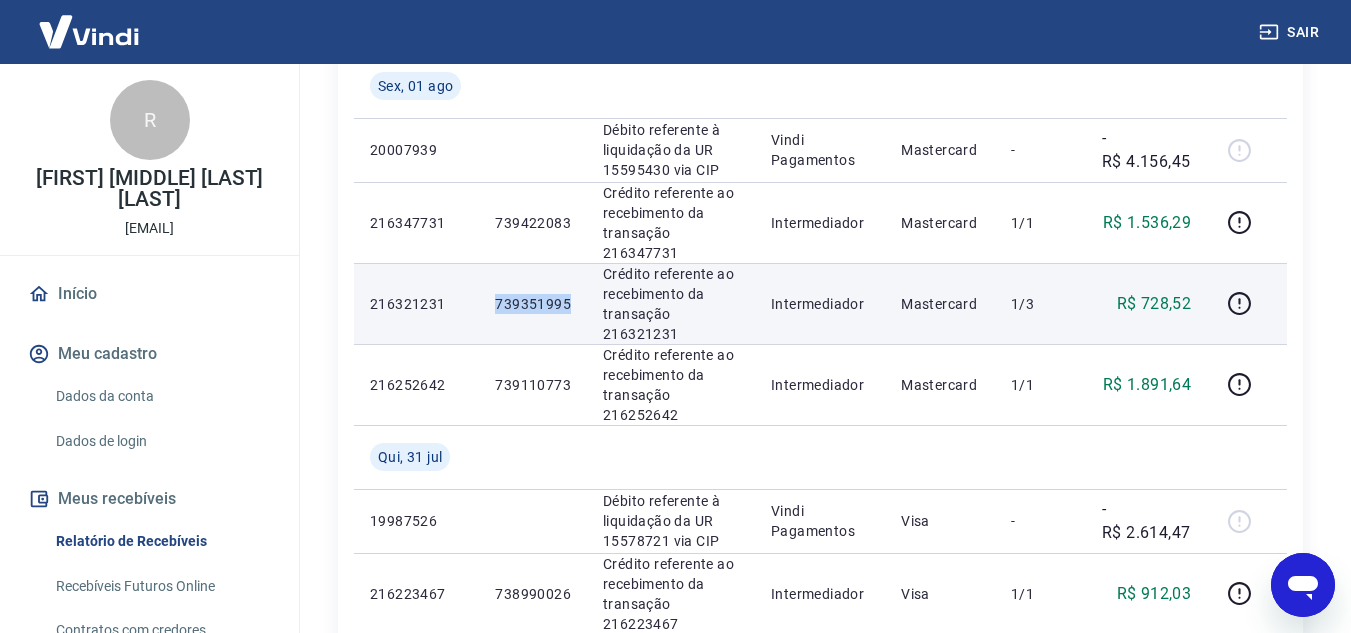 drag, startPoint x: 492, startPoint y: 295, endPoint x: 571, endPoint y: 298, distance: 79.05694 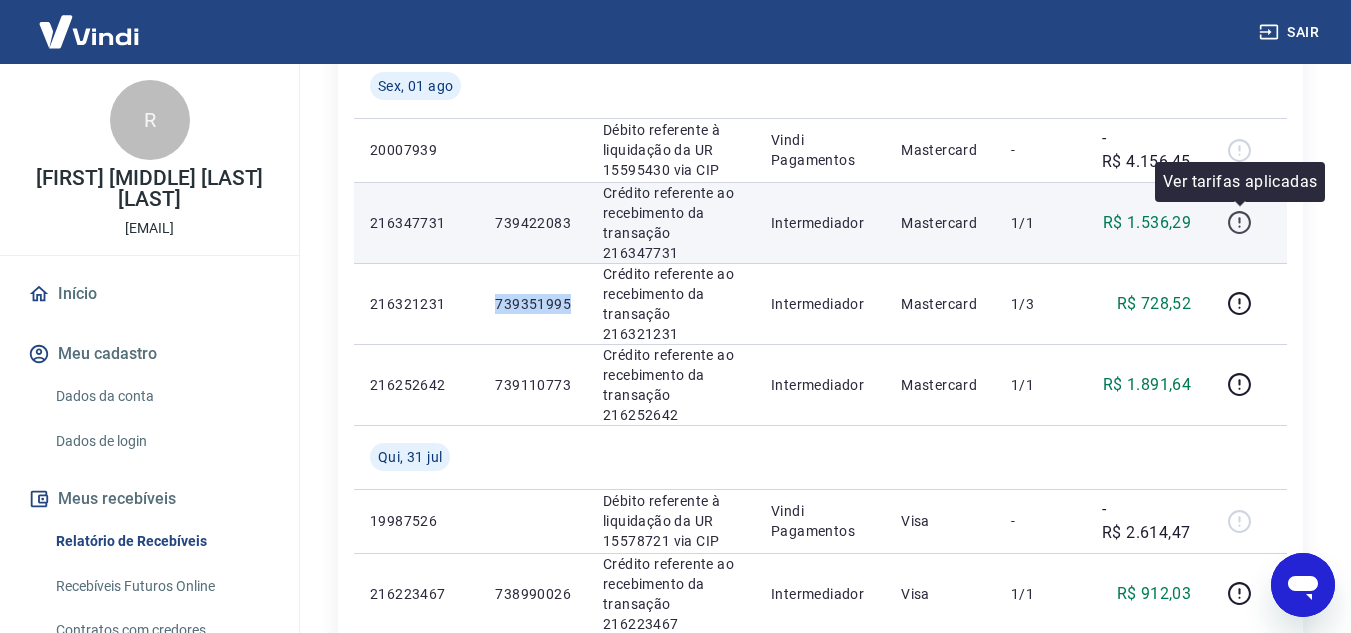 click 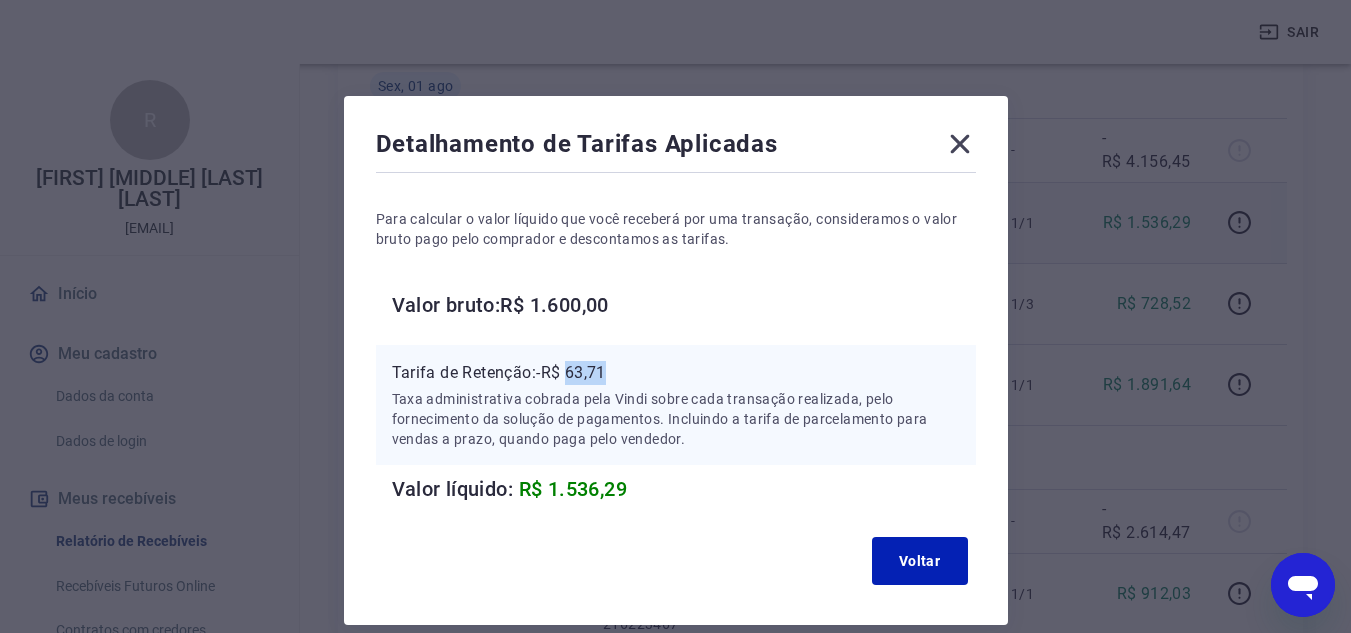 drag, startPoint x: 576, startPoint y: 370, endPoint x: 617, endPoint y: 366, distance: 41.19466 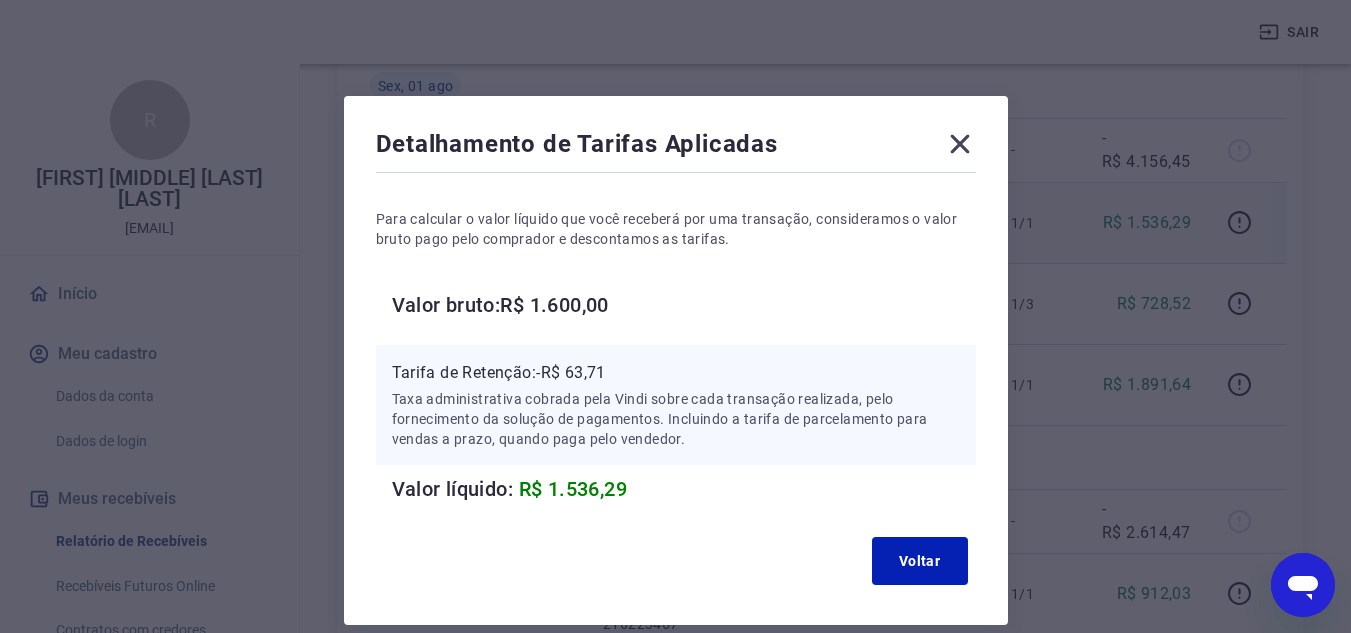 click 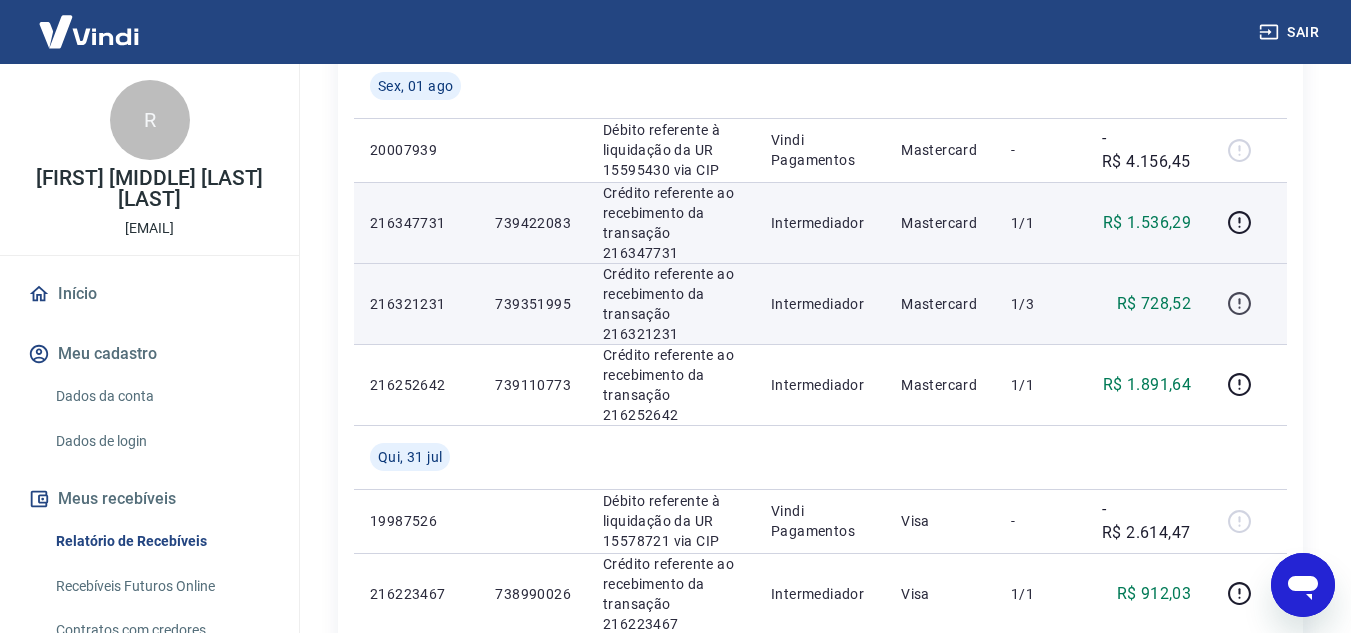 click 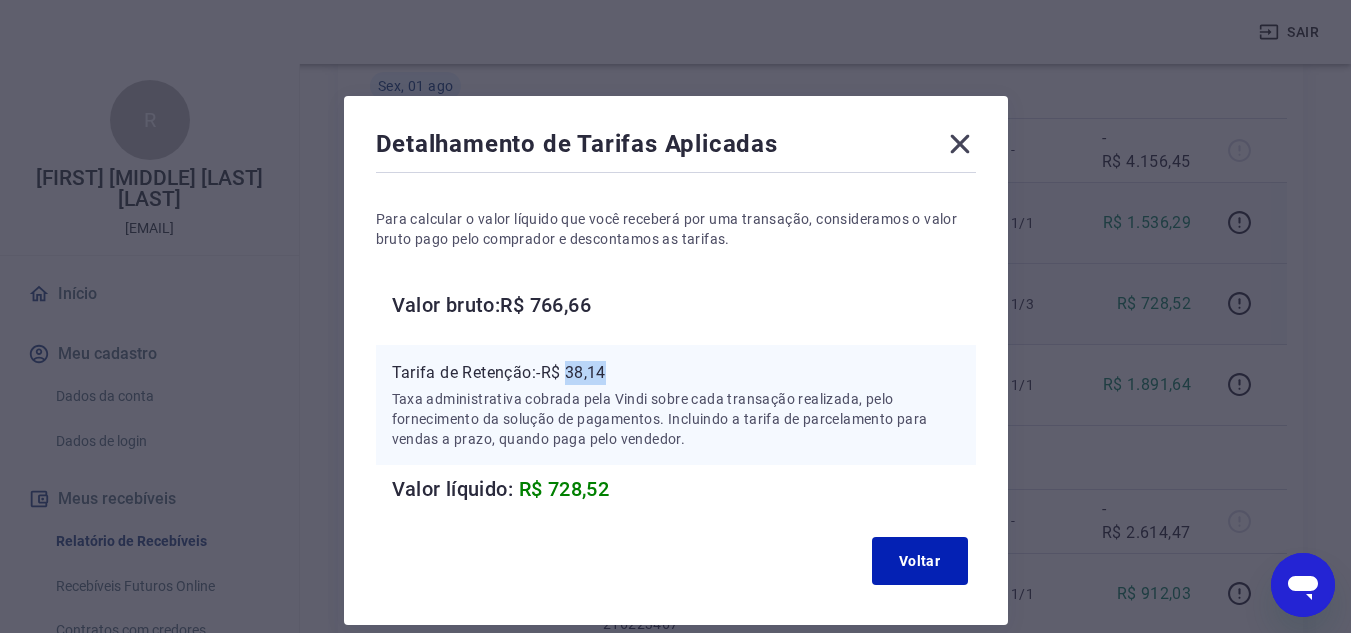 drag, startPoint x: 569, startPoint y: 373, endPoint x: 632, endPoint y: 371, distance: 63.03174 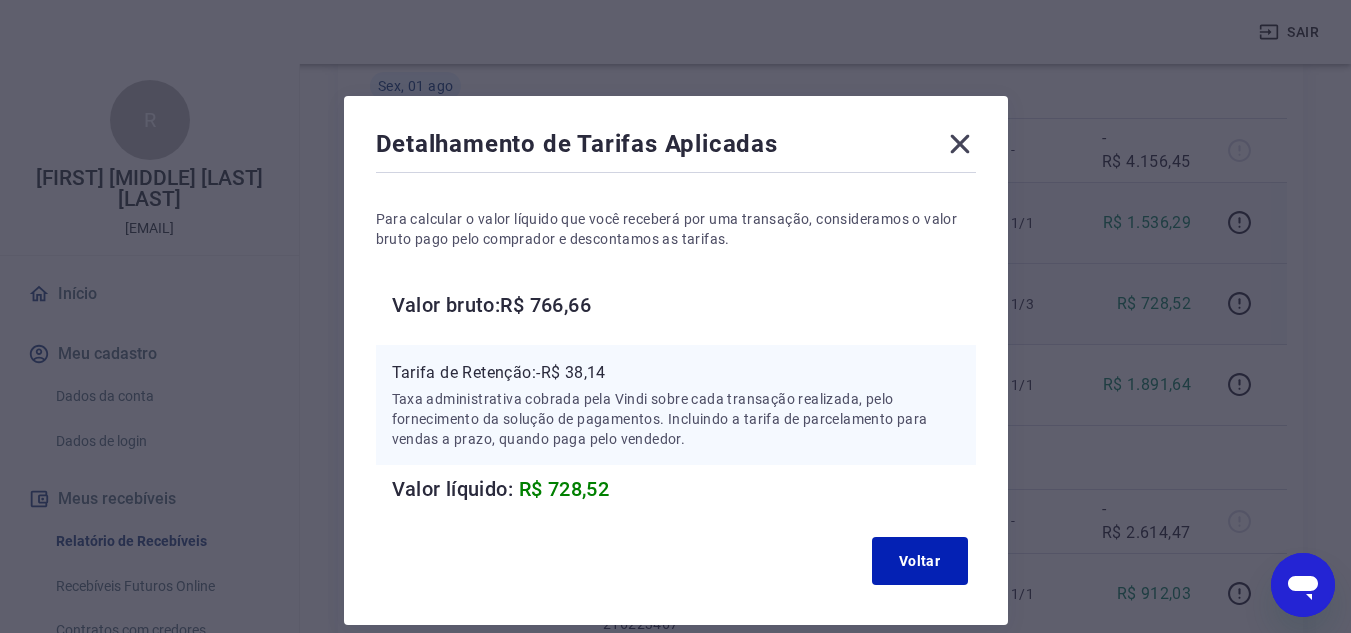 click 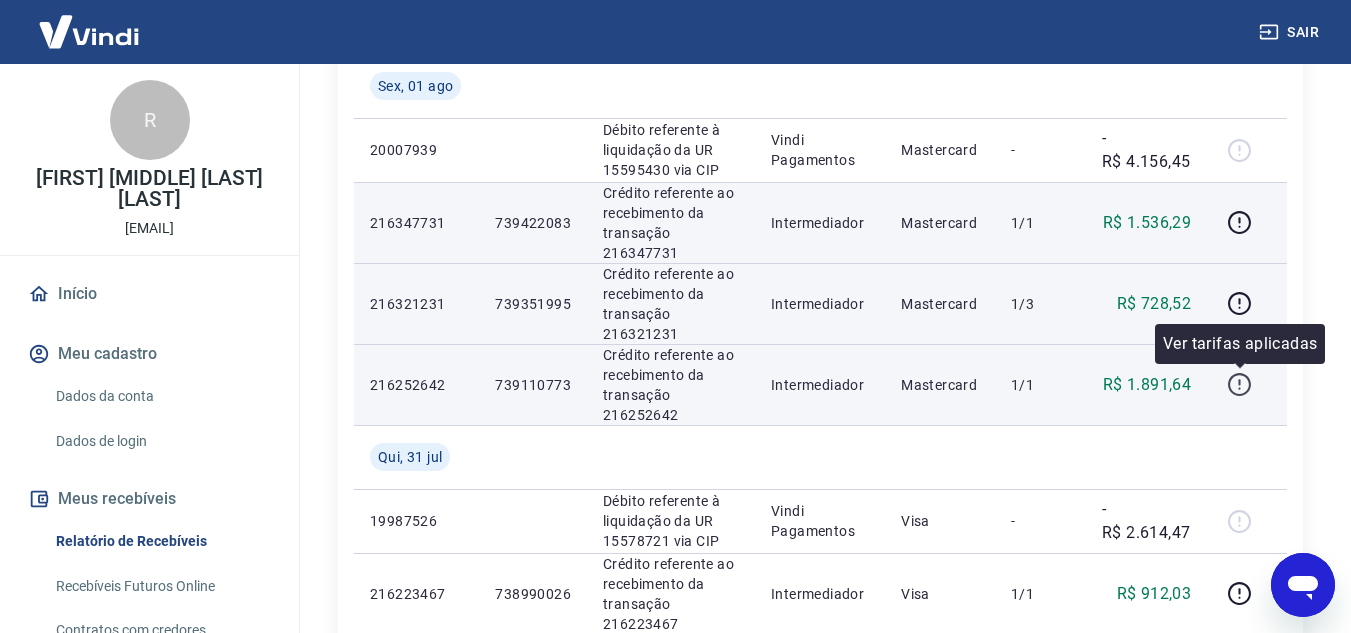 click 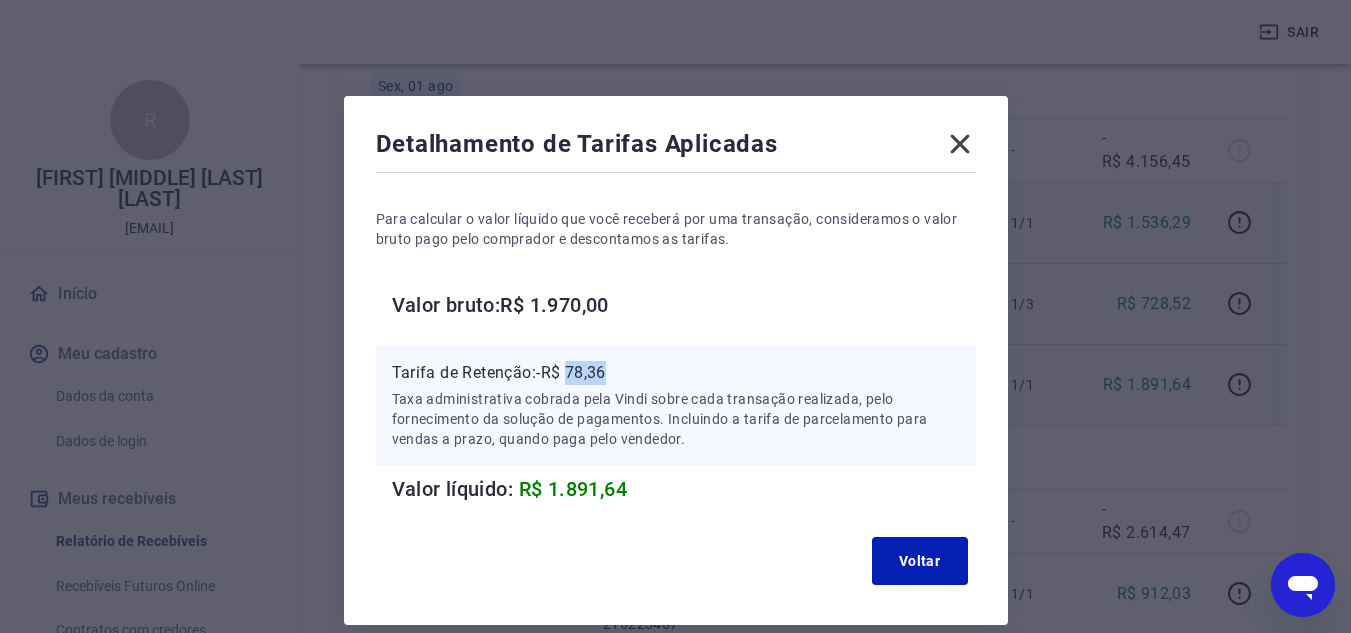 drag, startPoint x: 571, startPoint y: 373, endPoint x: 614, endPoint y: 373, distance: 43 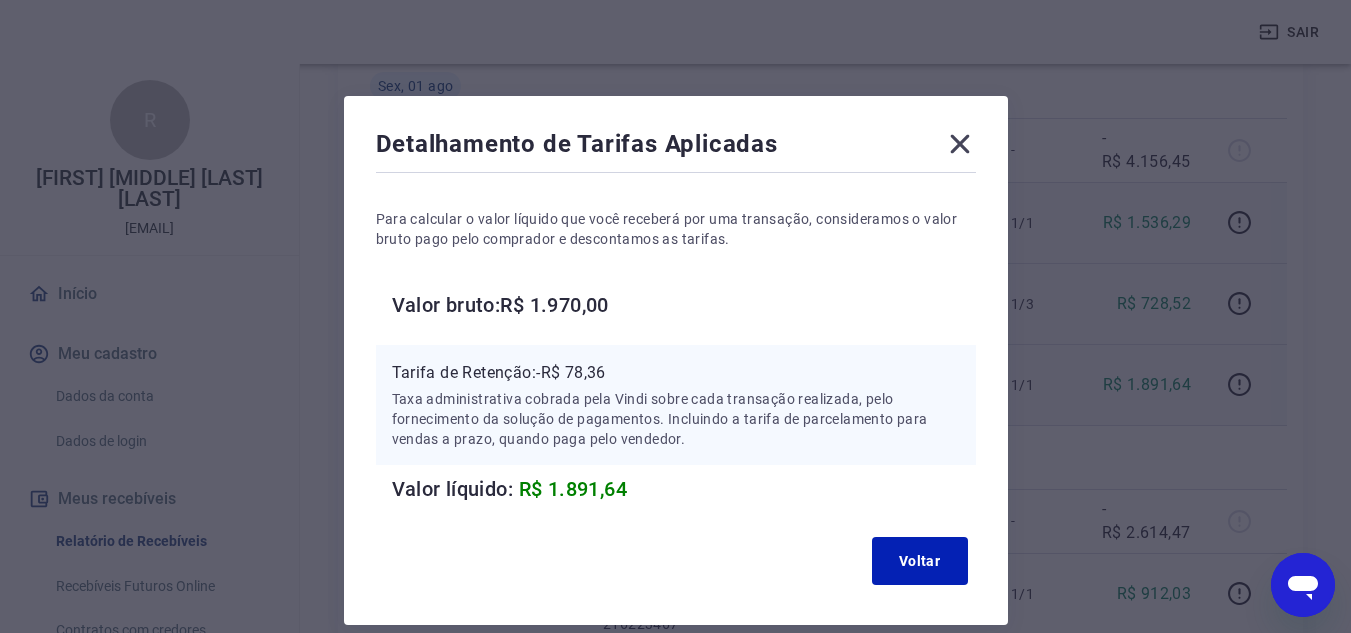 click 